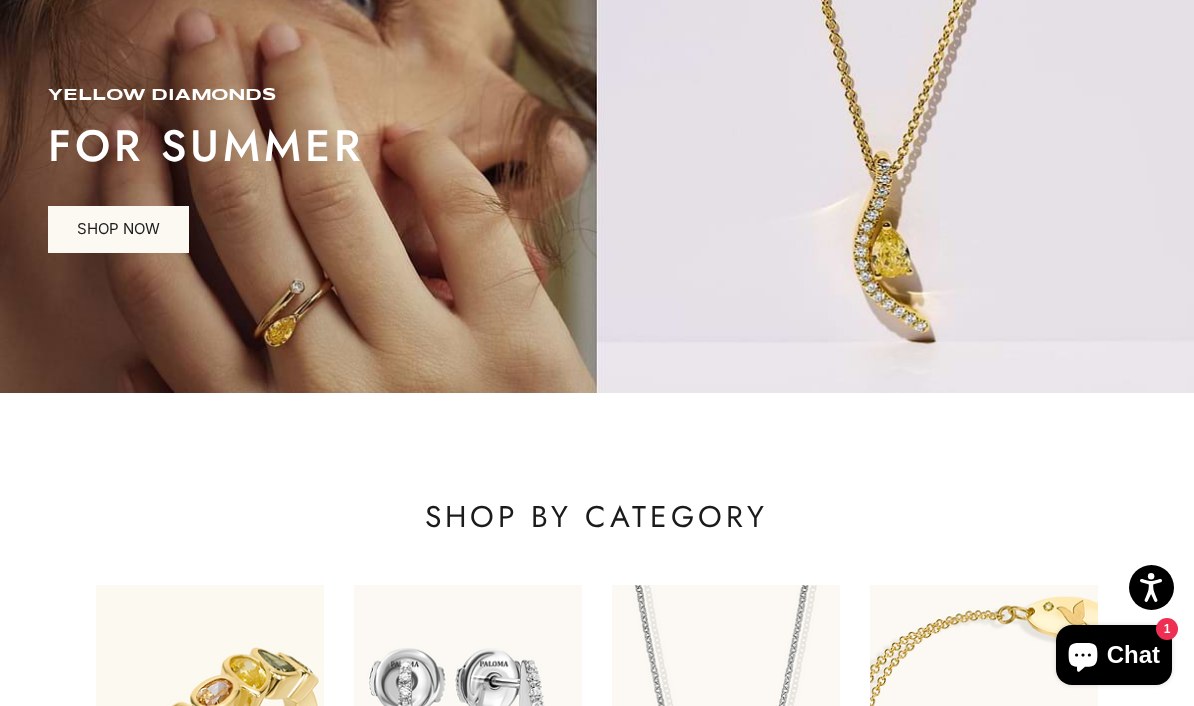 scroll, scrollTop: 161, scrollLeft: 0, axis: vertical 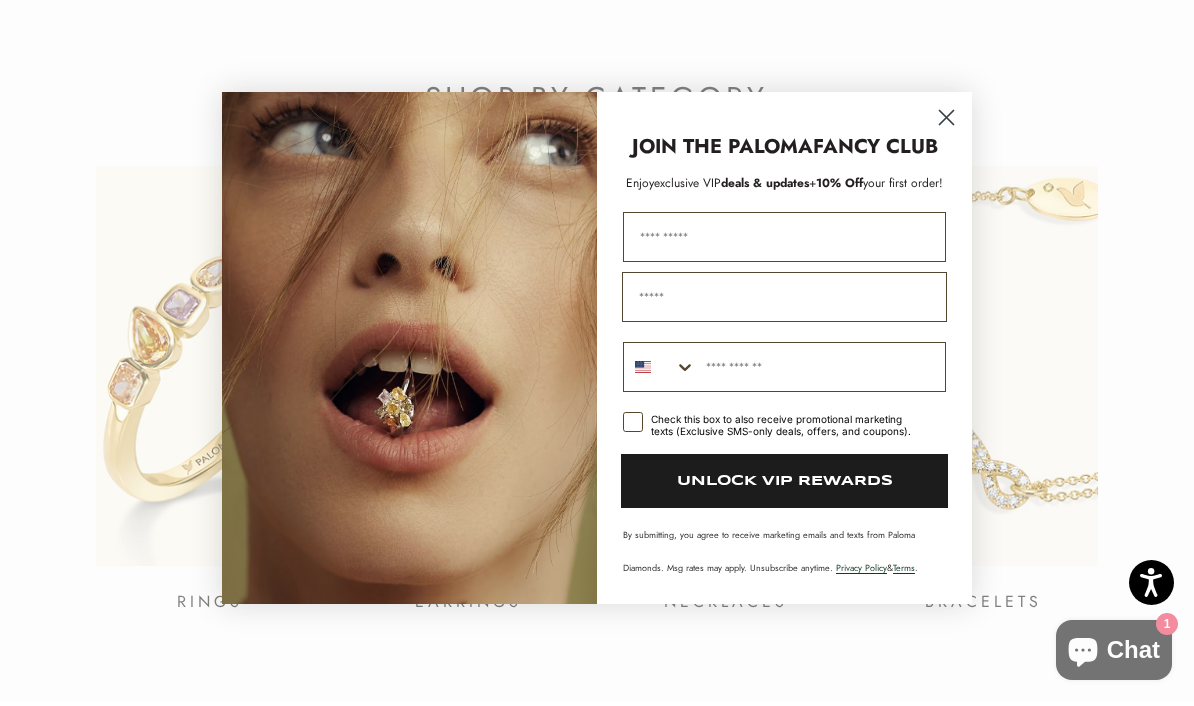 click 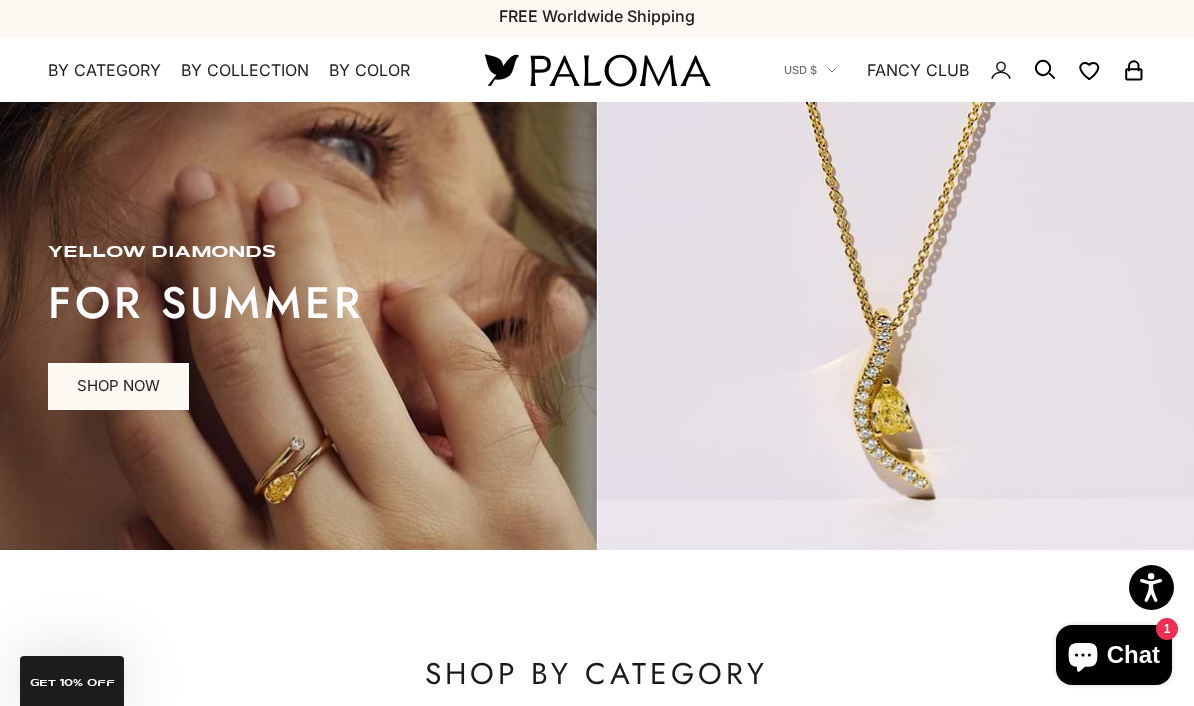 scroll, scrollTop: 0, scrollLeft: 0, axis: both 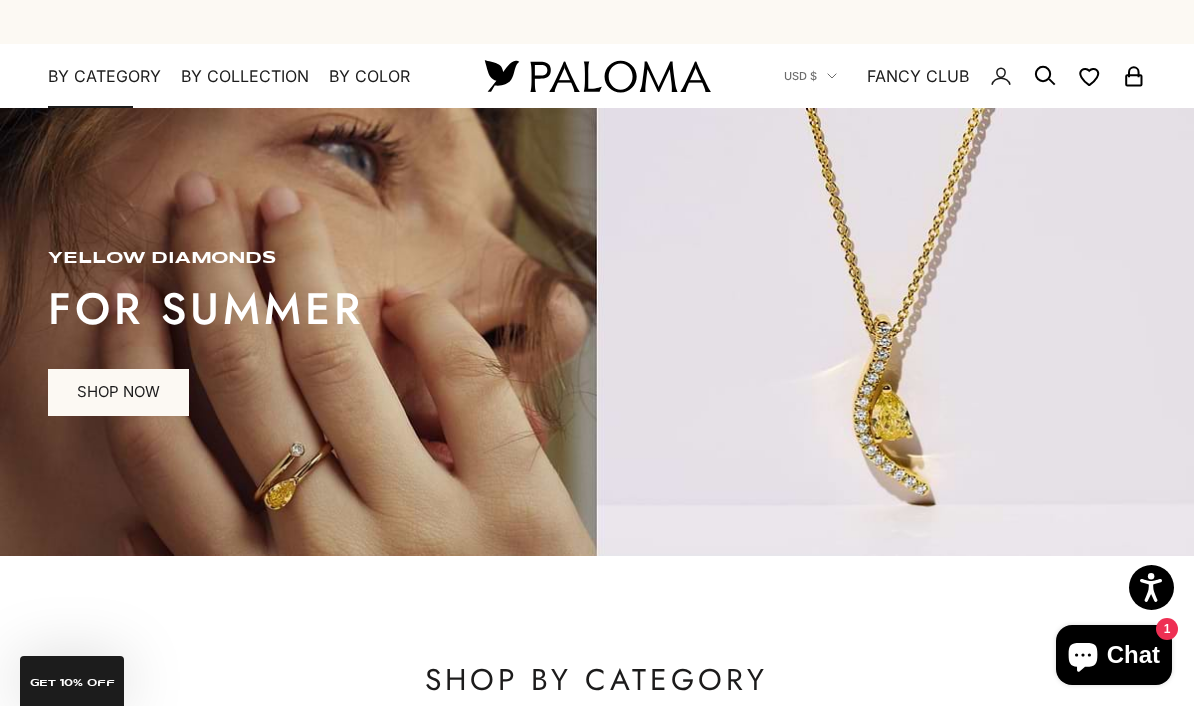 click on "By Category" at bounding box center (104, 77) 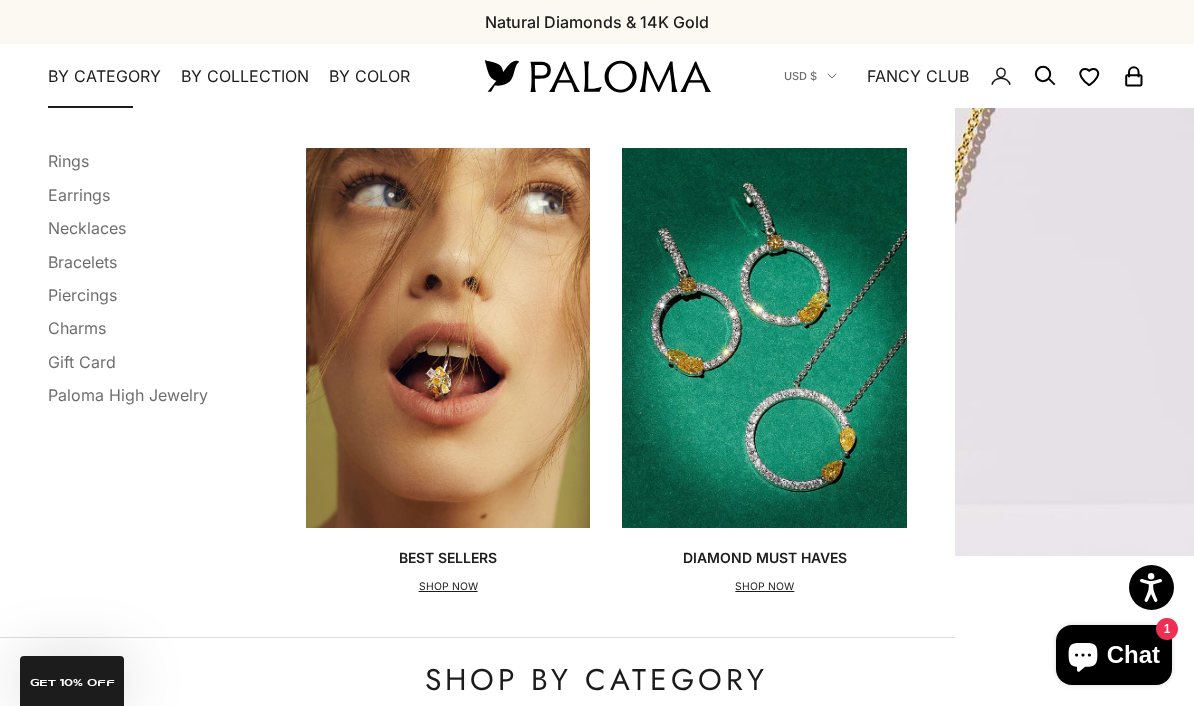 click on "SHOP NOW" at bounding box center [765, 587] 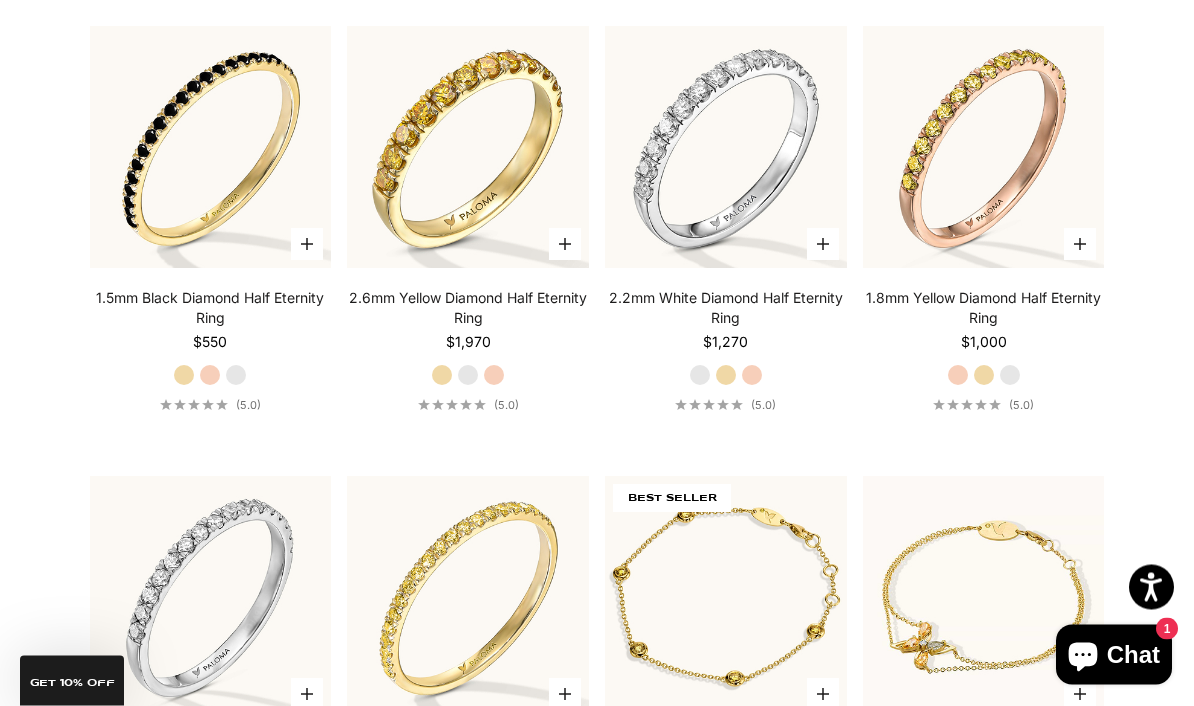 scroll, scrollTop: 3676, scrollLeft: 0, axis: vertical 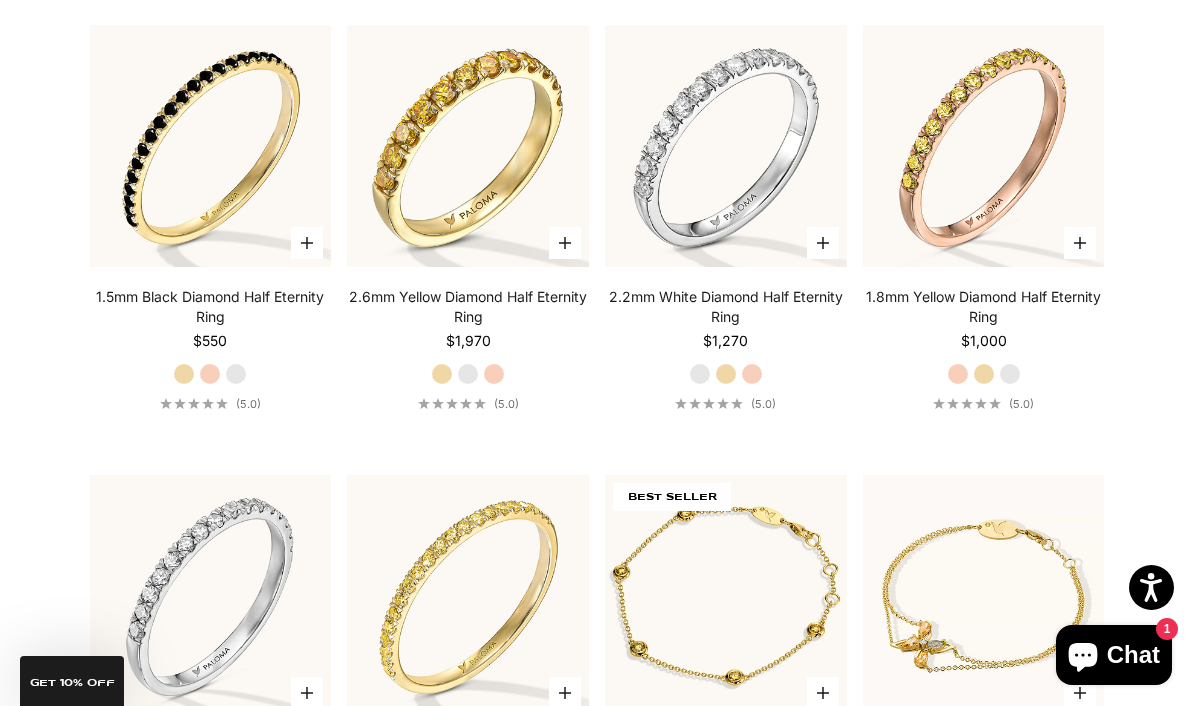 click on "Filter
Sort by:
Featured
Sort by
Featured
Best selling
Alphabetically, A-Z
Alphabetically, Z-A
Price, low to high
Price, high to low
Date, old to new
Date, new to old
Sort by:" at bounding box center [597, -447] 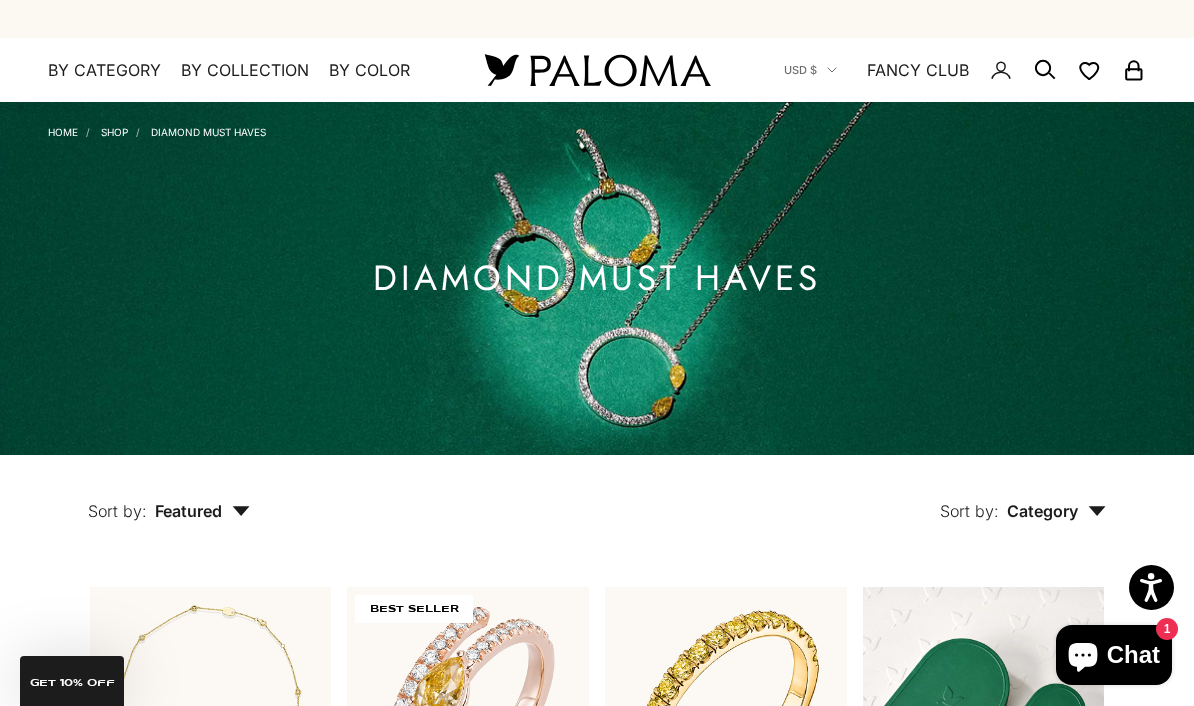 scroll, scrollTop: 0, scrollLeft: 0, axis: both 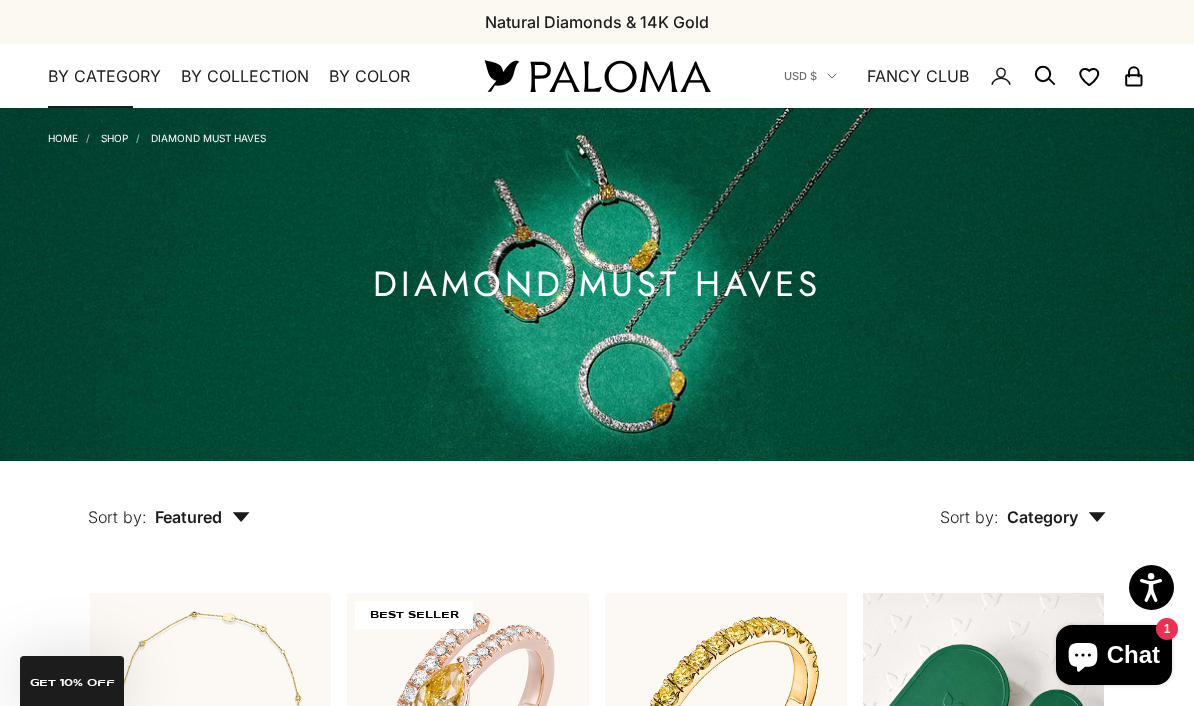 click on "By Category" at bounding box center [104, 77] 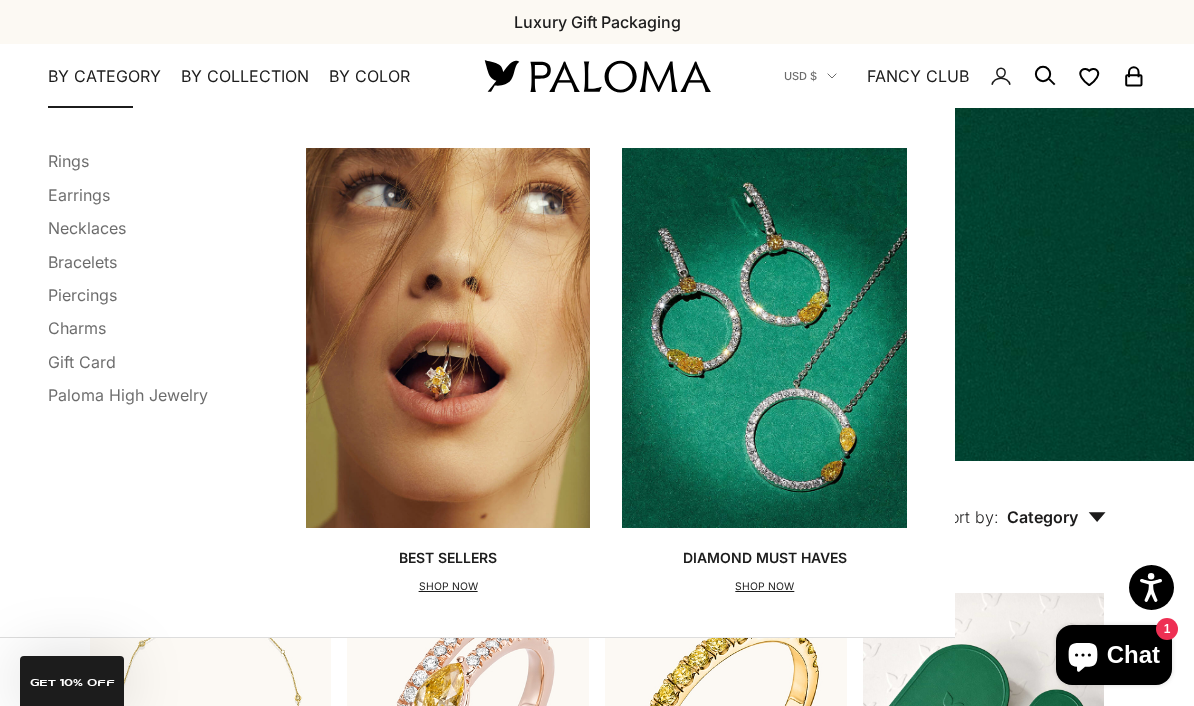 click on "Rings" at bounding box center (68, 161) 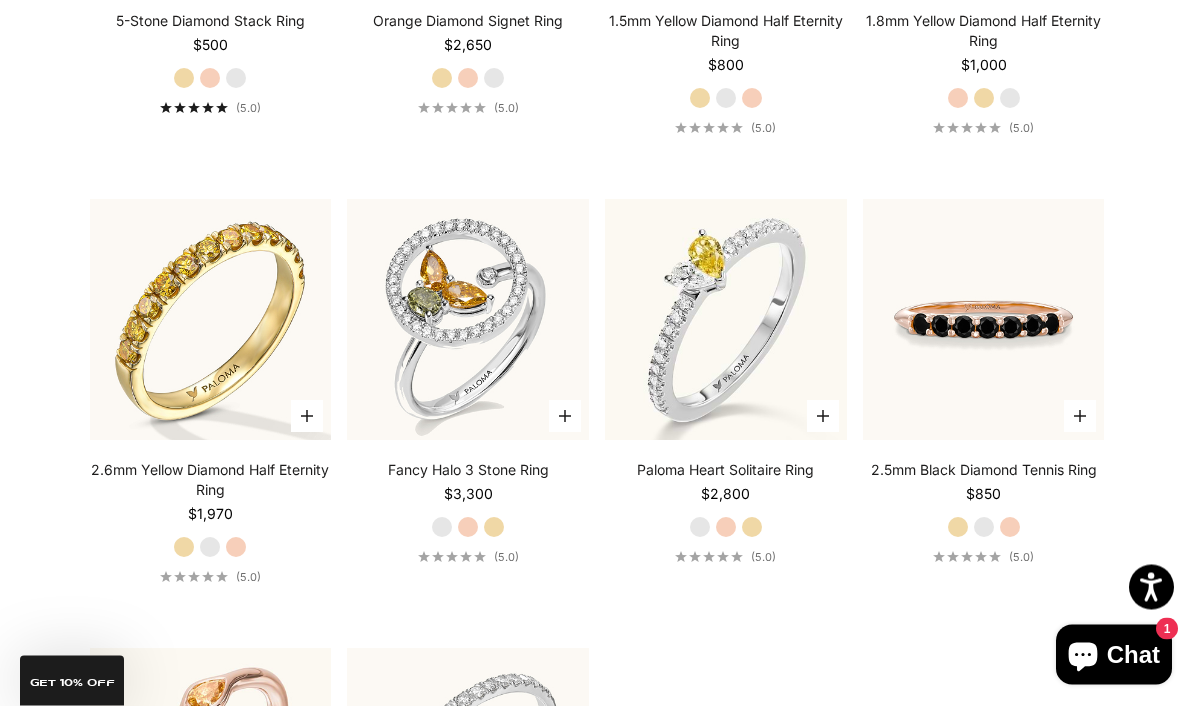 scroll, scrollTop: 4792, scrollLeft: 0, axis: vertical 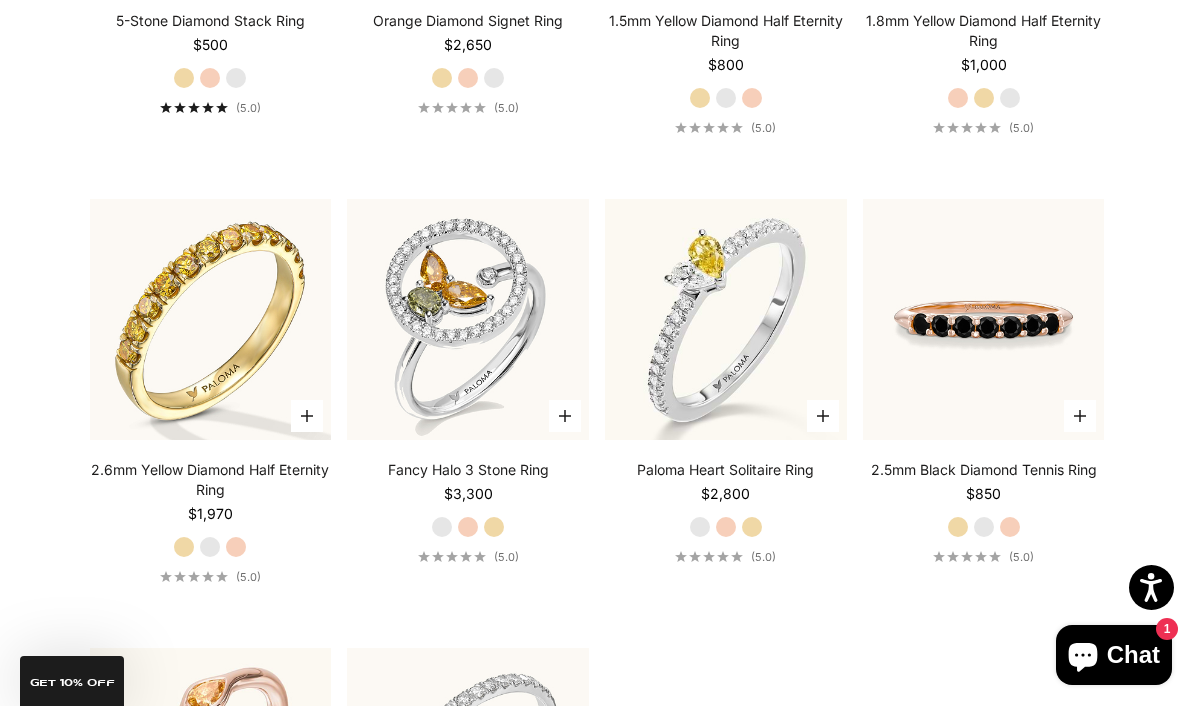 click on "BEST SELLER
Choose options
Blossom Multicolor Bezel Ring
Starting at $3,100
Yellow Gold
Rose Gold
White Gold
(5.0)
BEST SELLER
Choose options
Orange Diamond Wrap Ring
Starting at $2,950
Rose Gold
White Gold
Yellow Gold
(5.0)
Choose options
Yellow Diamond Pavé Signet Ring
Starting at $3,500
Yellow Gold
White Gold
Rose Gold" at bounding box center (597, -1583) 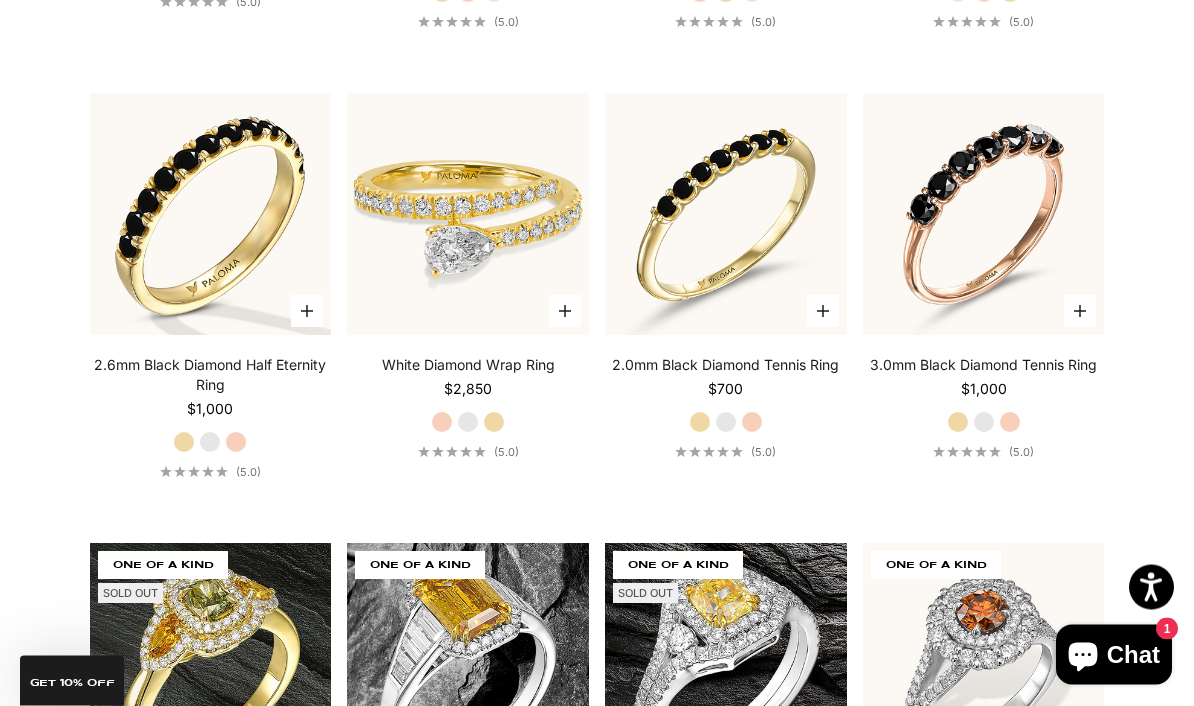 scroll, scrollTop: 6634, scrollLeft: 0, axis: vertical 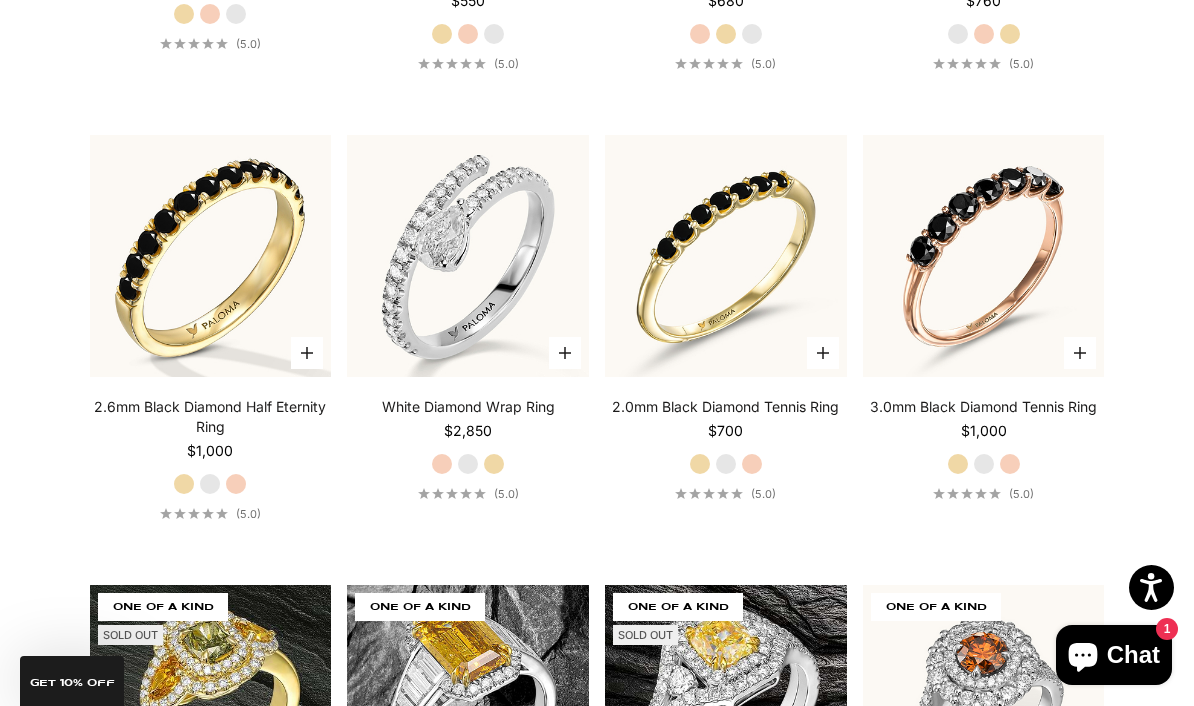 click at bounding box center [468, 256] 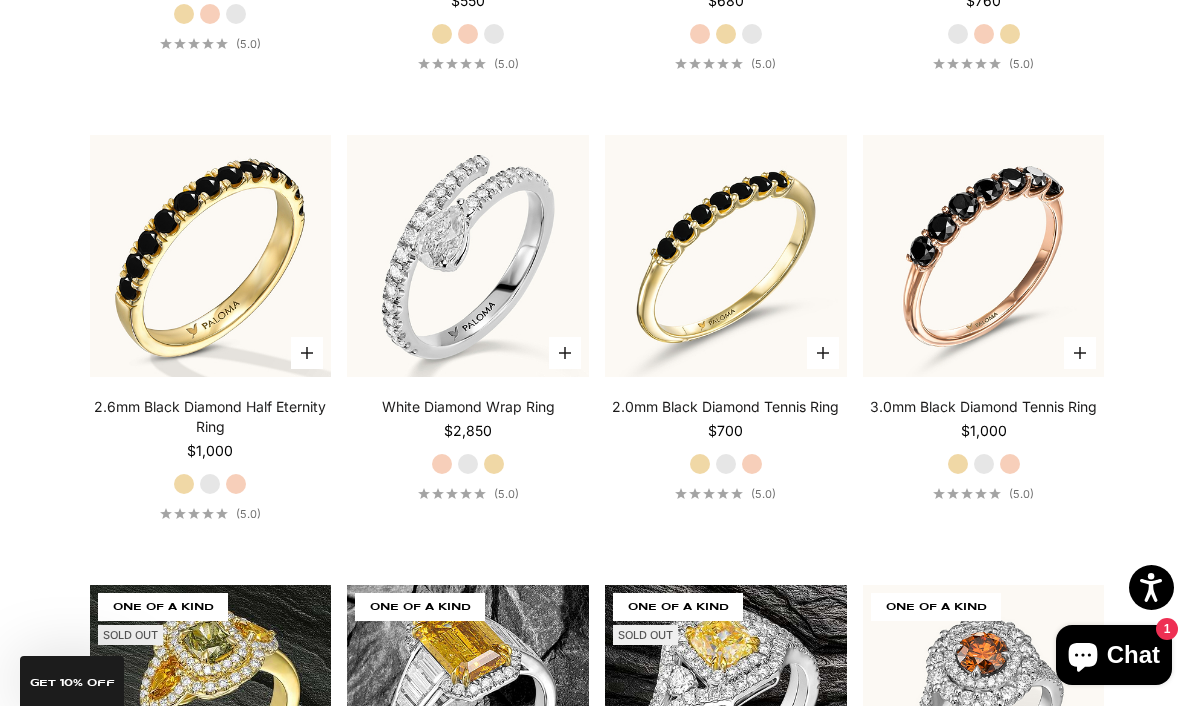 click at bounding box center [468, 256] 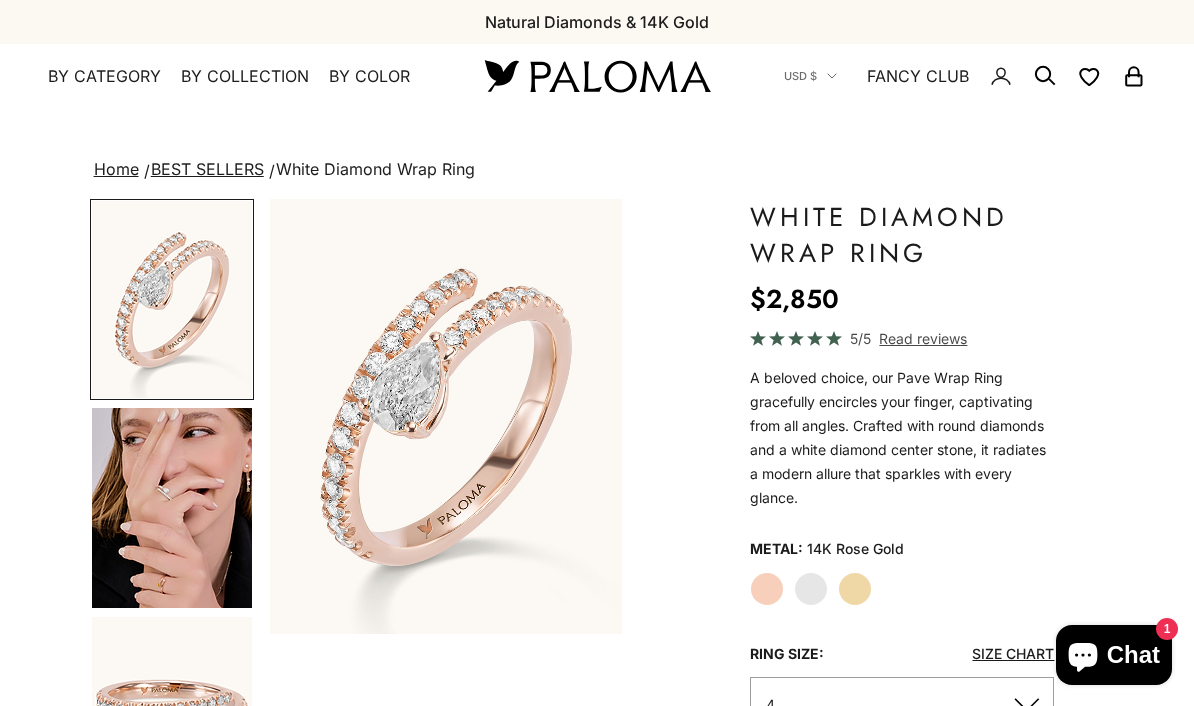 scroll, scrollTop: 0, scrollLeft: 0, axis: both 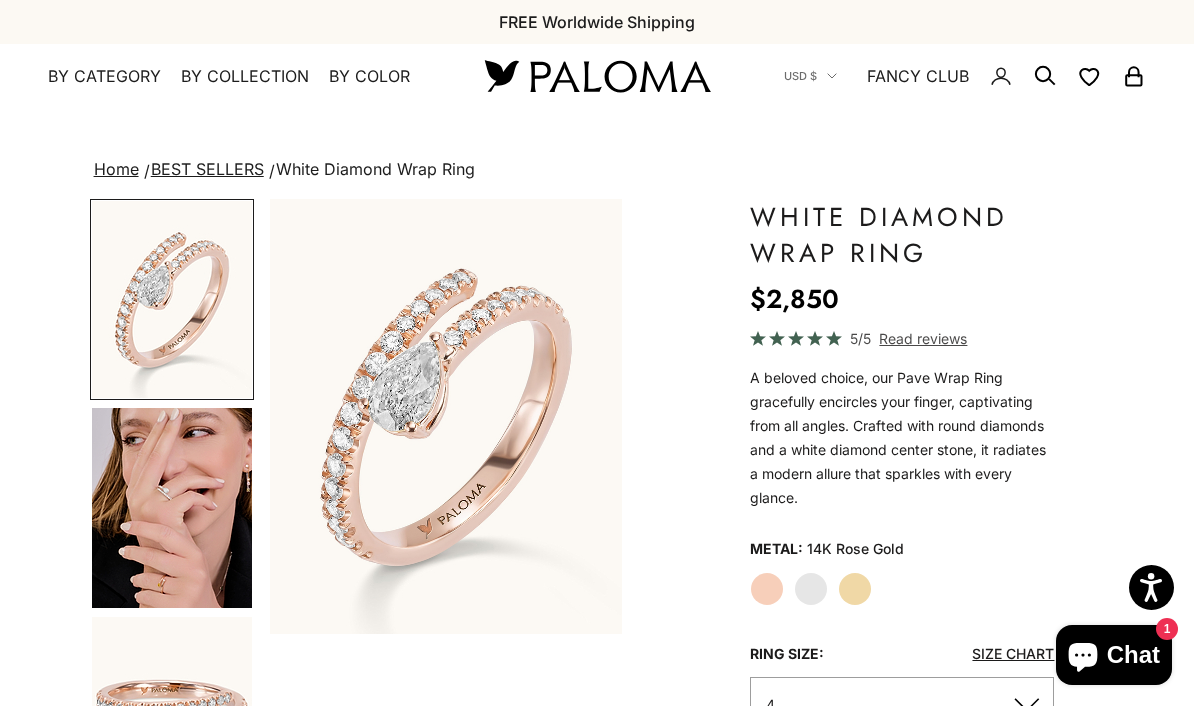 click at bounding box center (172, 508) 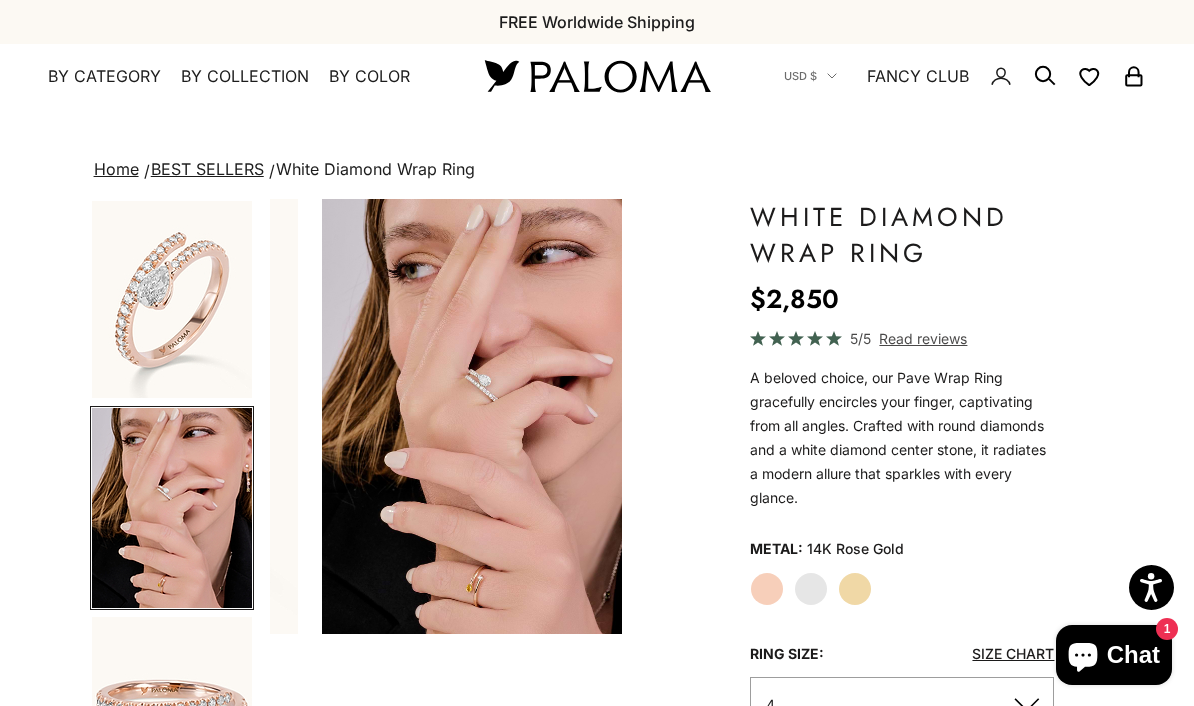 scroll, scrollTop: 0, scrollLeft: 376, axis: horizontal 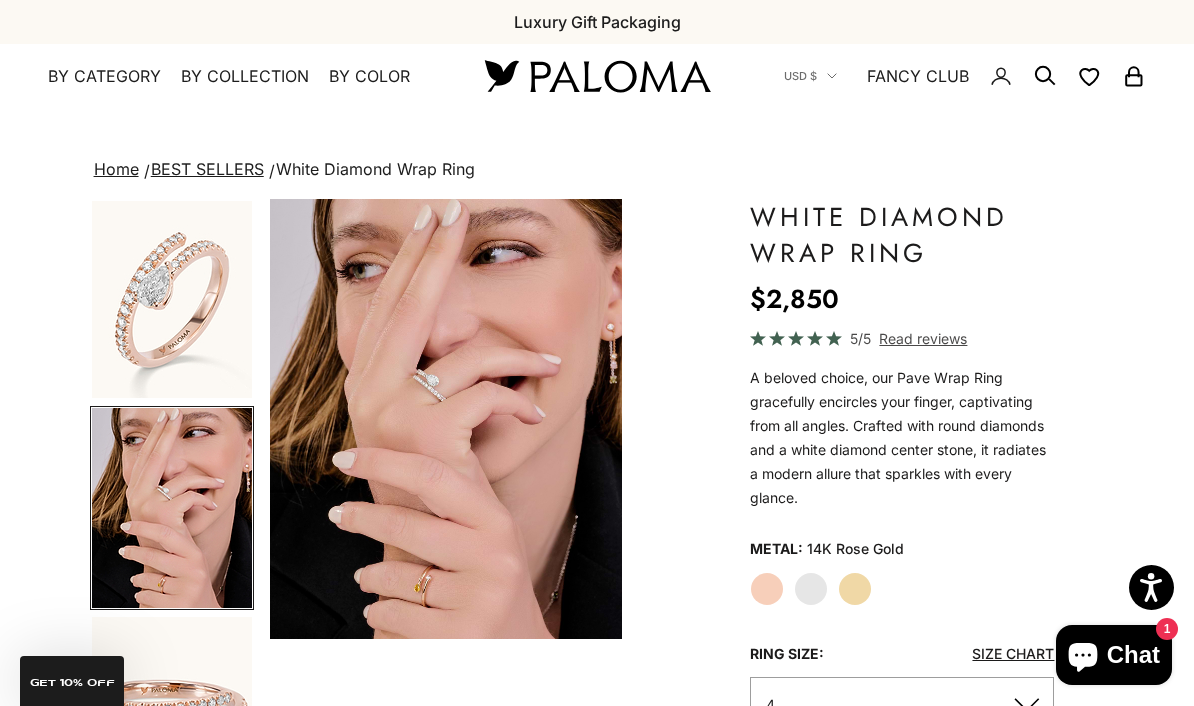 click at bounding box center [172, 508] 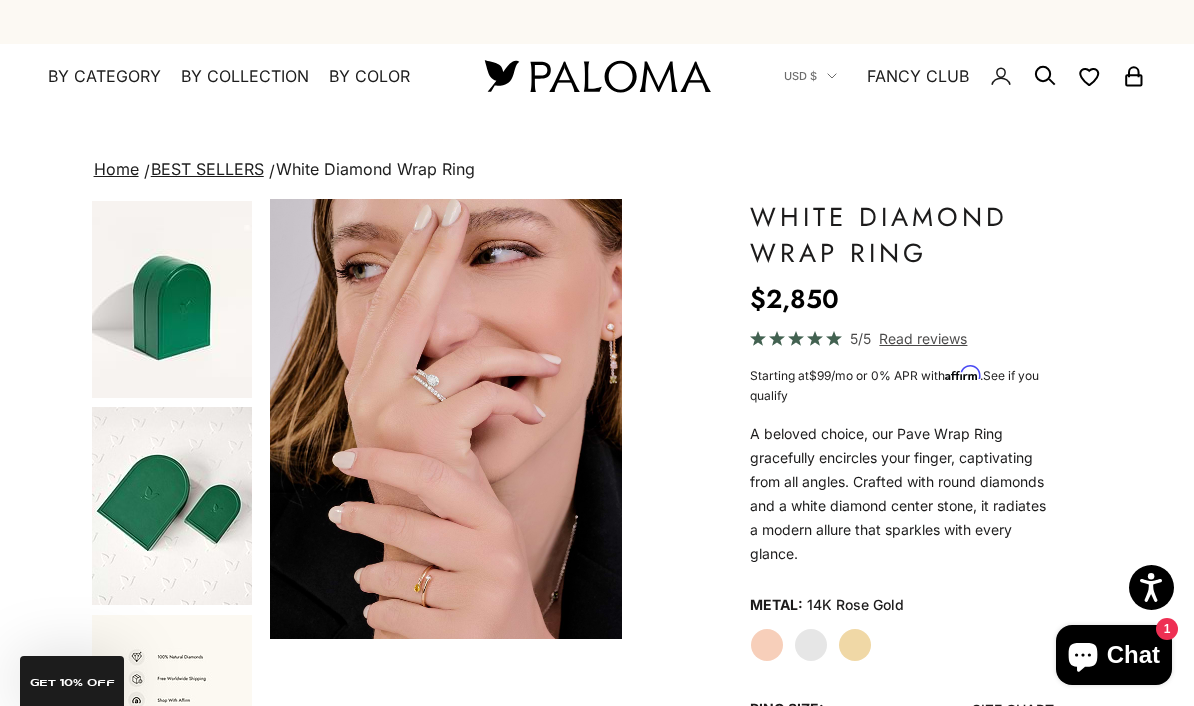 scroll, scrollTop: 832, scrollLeft: 0, axis: vertical 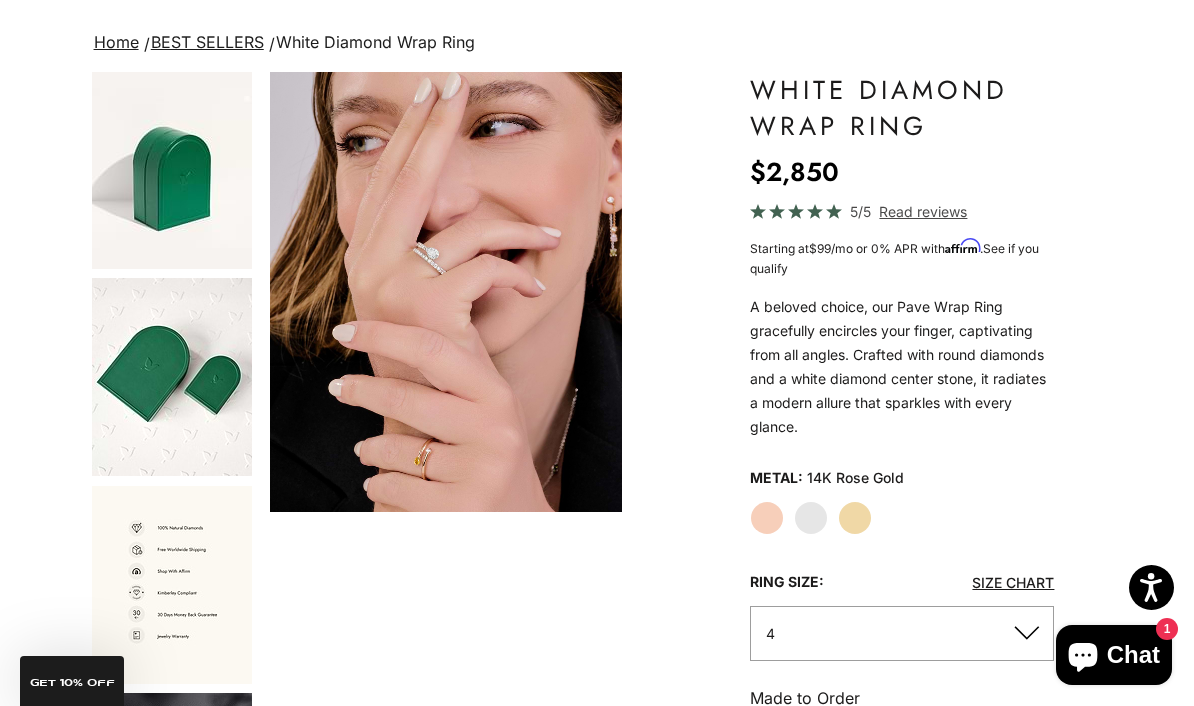 click on "Yellow Gold" 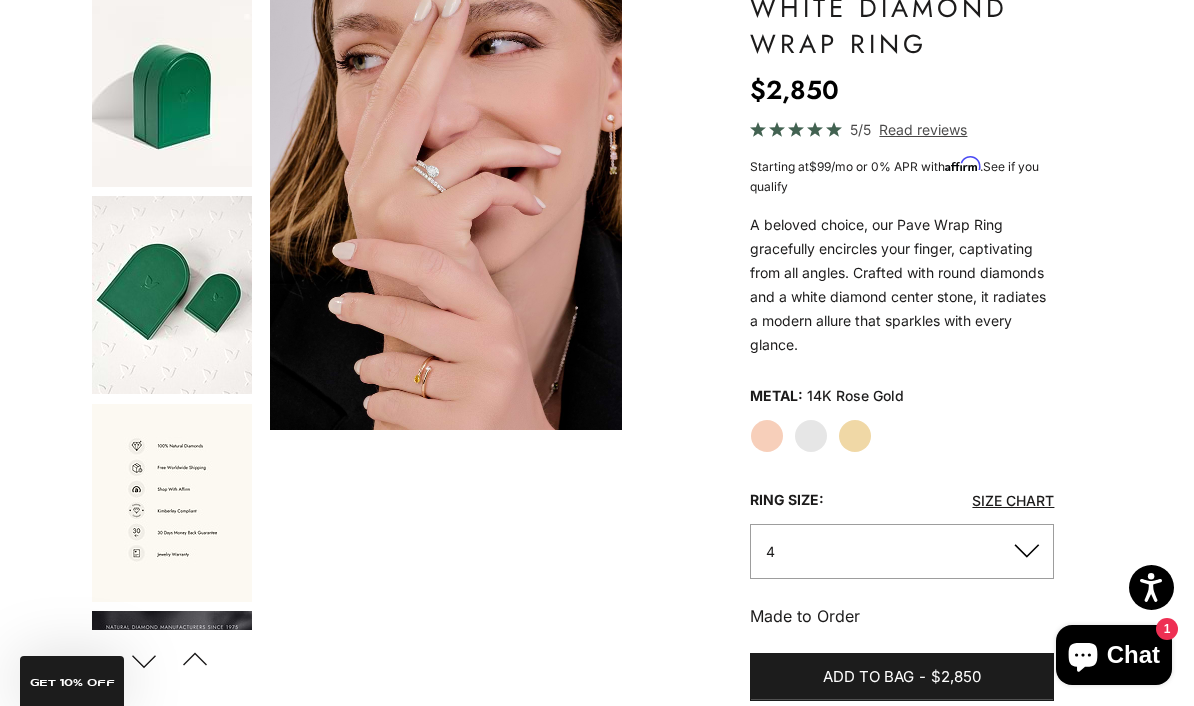 scroll, scrollTop: 0, scrollLeft: 0, axis: both 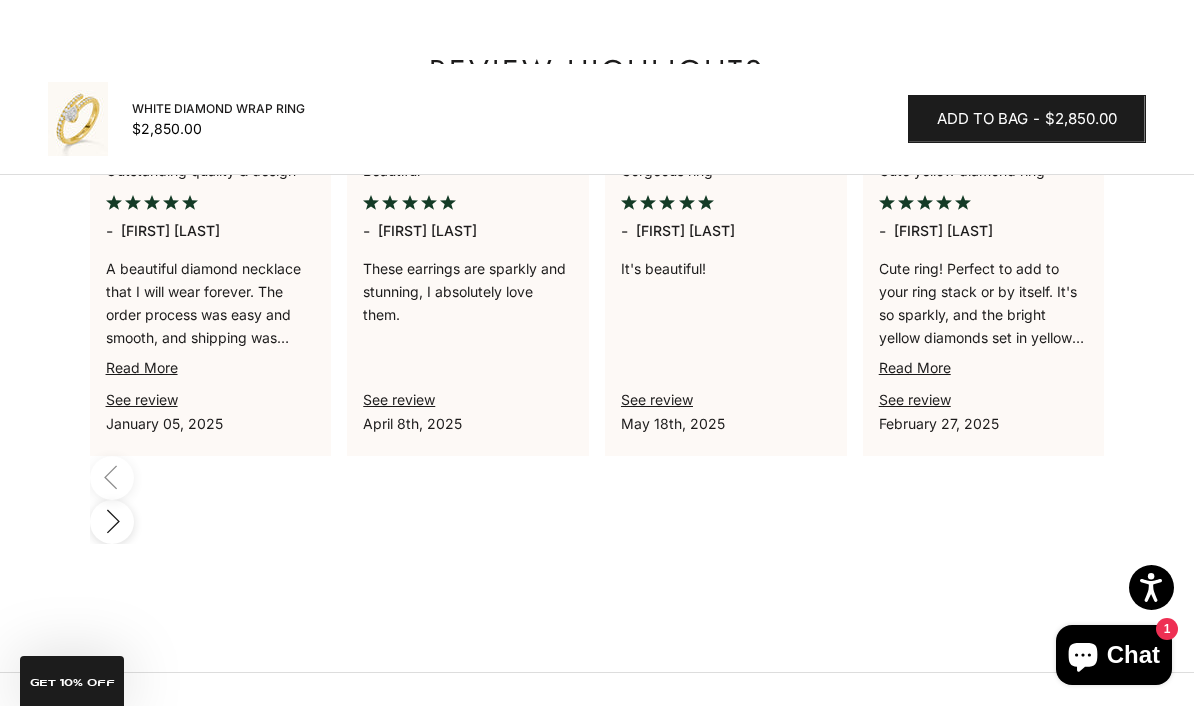 click on "STYLE IT WITH
BEST SELLER
Choose options
Orange Diamond Wrap Ring
Starting at $2,950
Rose Gold
White Gold
Yellow Gold
(5.0)
Choose options
Green Diamond Wrap Ring
Starting at $2,950
White Gold
Rose Gold
Yellow Gold
(5.0)
SELLING FAST
Choose options
White Diamond Wrap Ring
Starting at $1,100
Yellow Gold
White Gold
Rose Gold" at bounding box center [597, 1001] 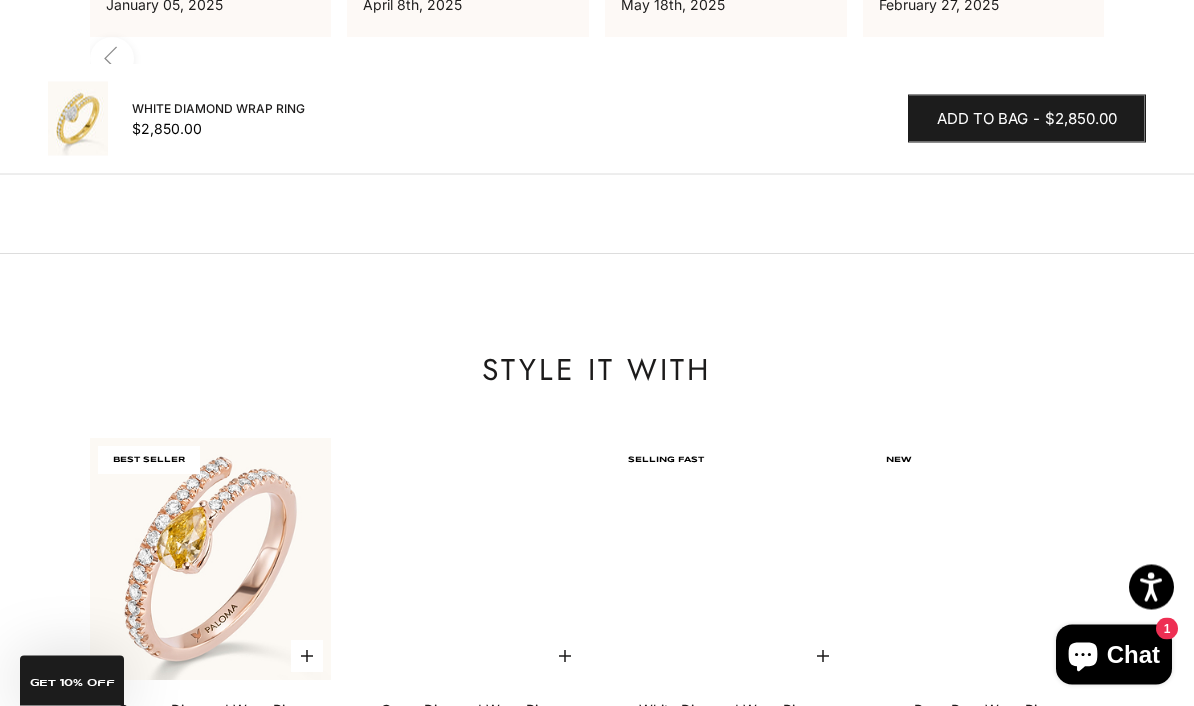 scroll, scrollTop: 2057, scrollLeft: 0, axis: vertical 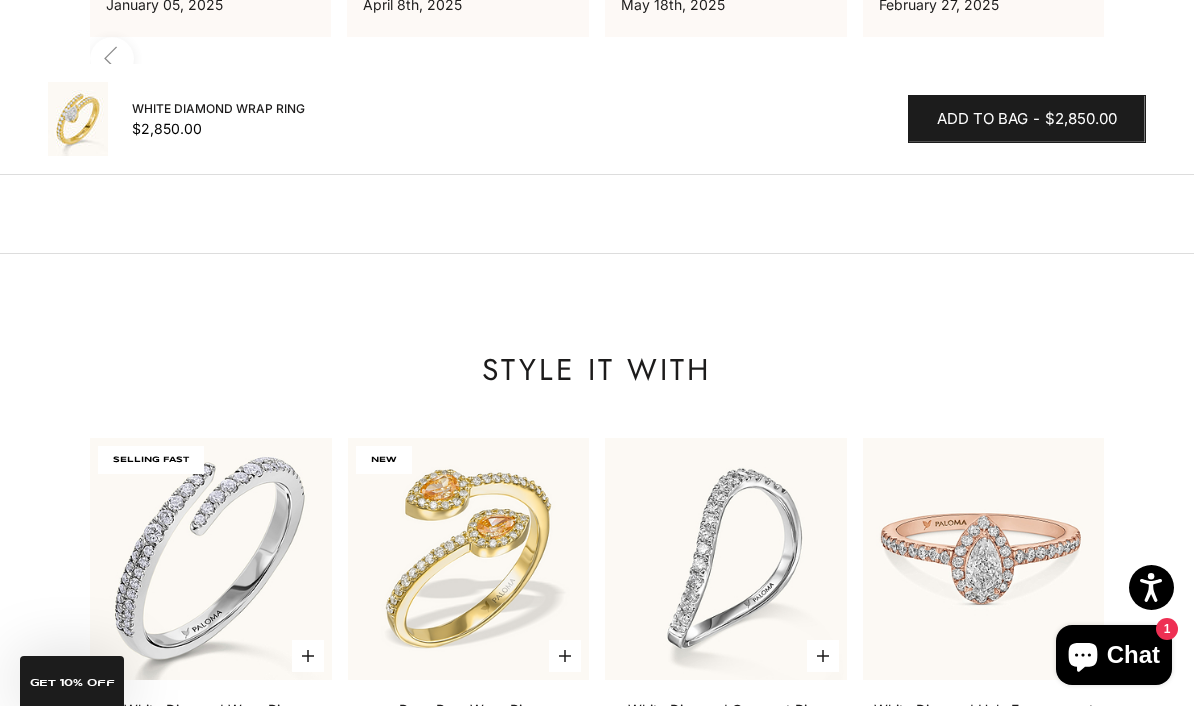 click at bounding box center (984, 559) 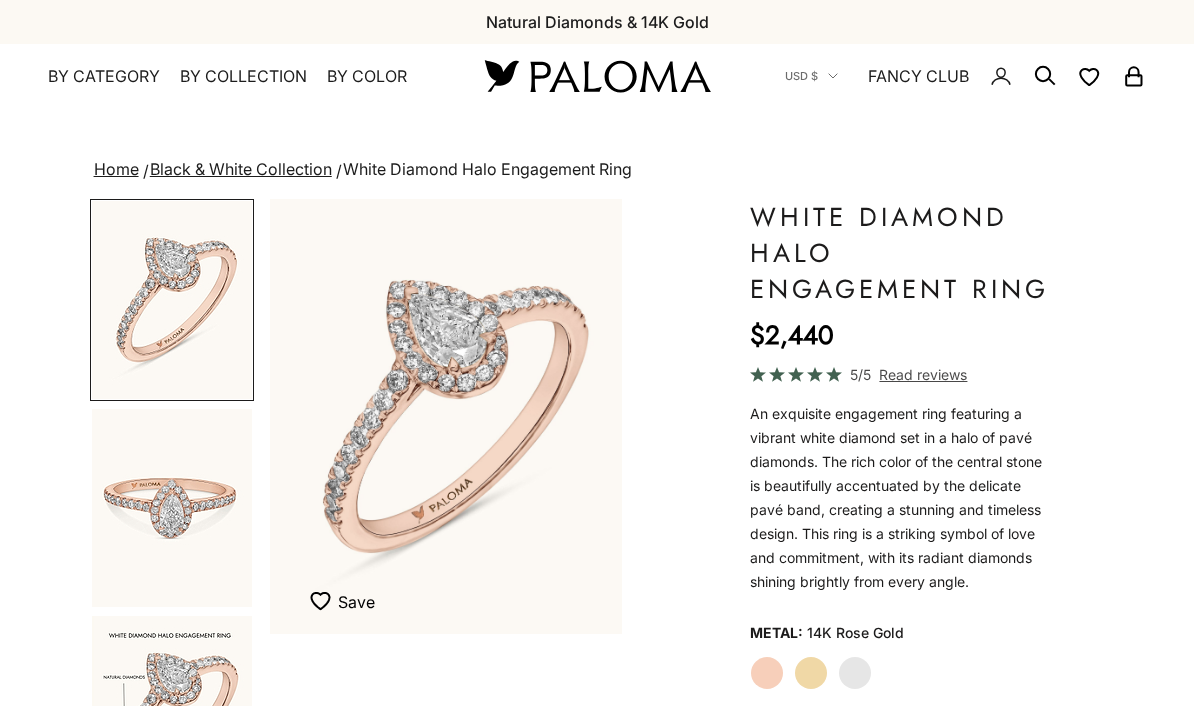 scroll, scrollTop: 0, scrollLeft: 0, axis: both 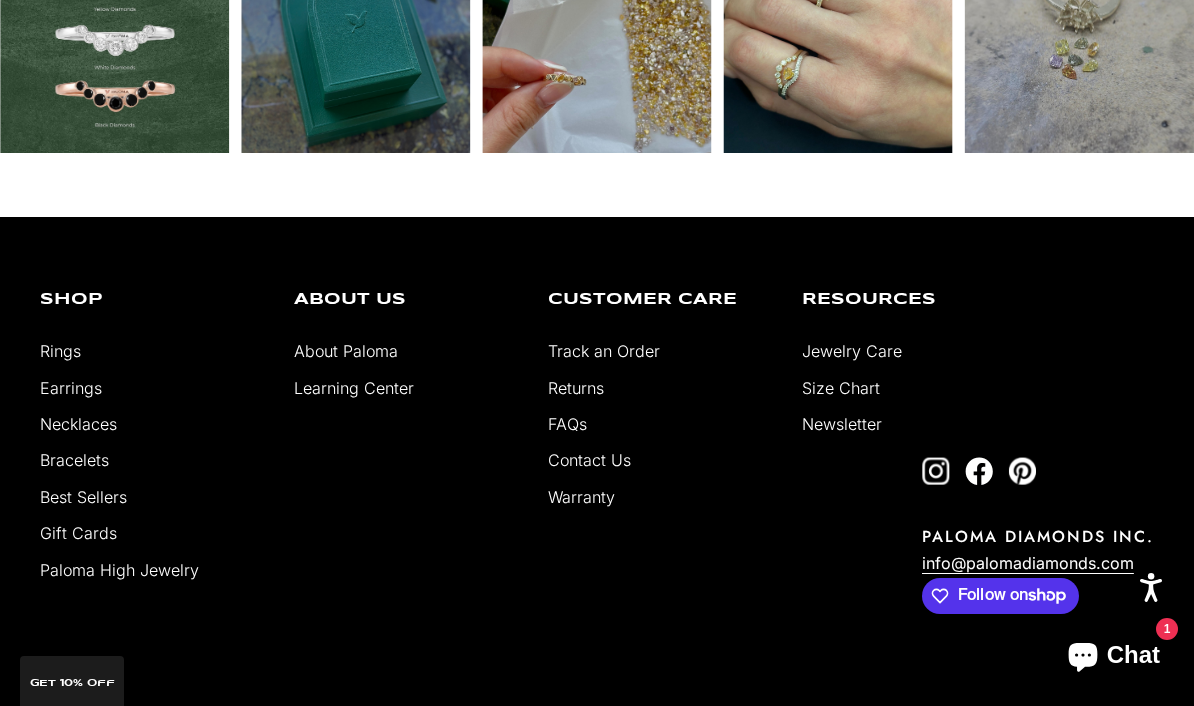 click on "FAQs" at bounding box center [567, 424] 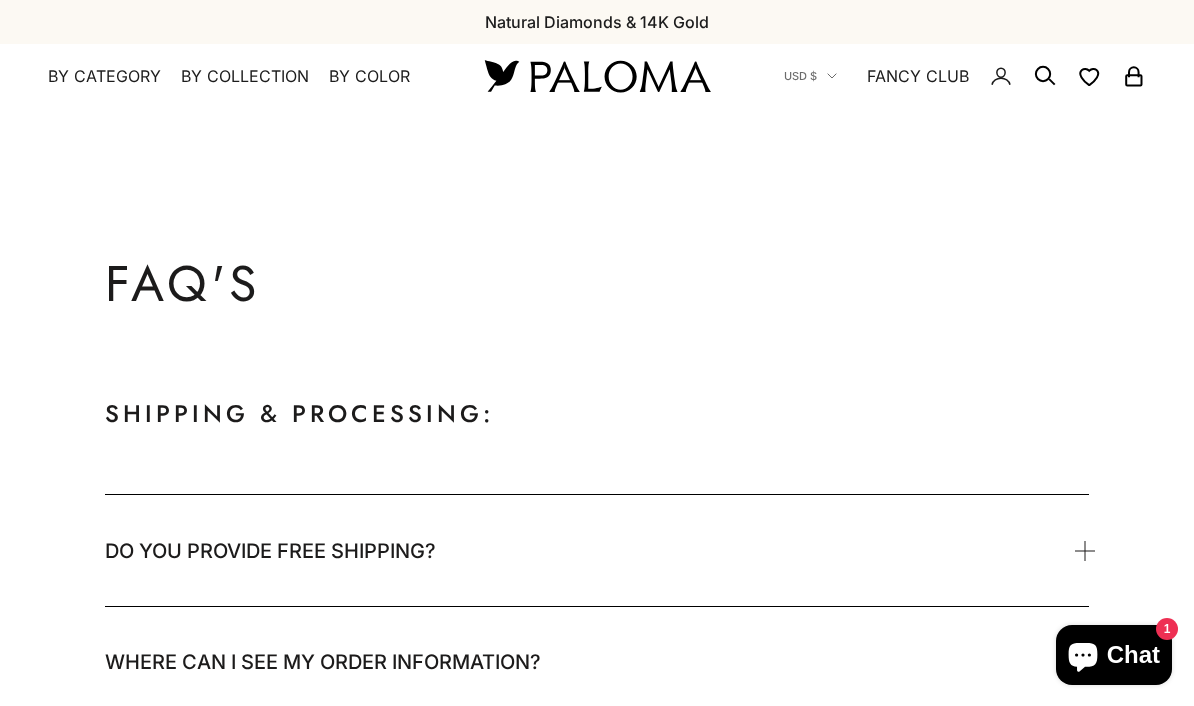 scroll, scrollTop: 0, scrollLeft: 0, axis: both 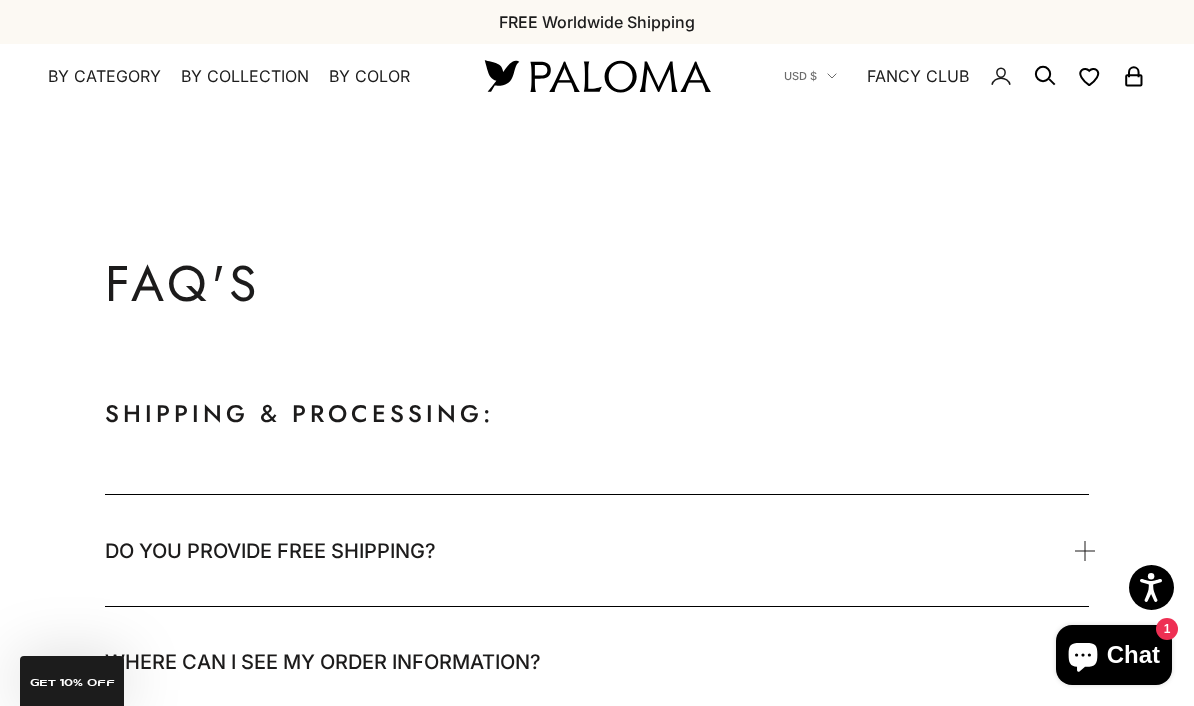click on "Shipping & Processing:" at bounding box center (597, 414) 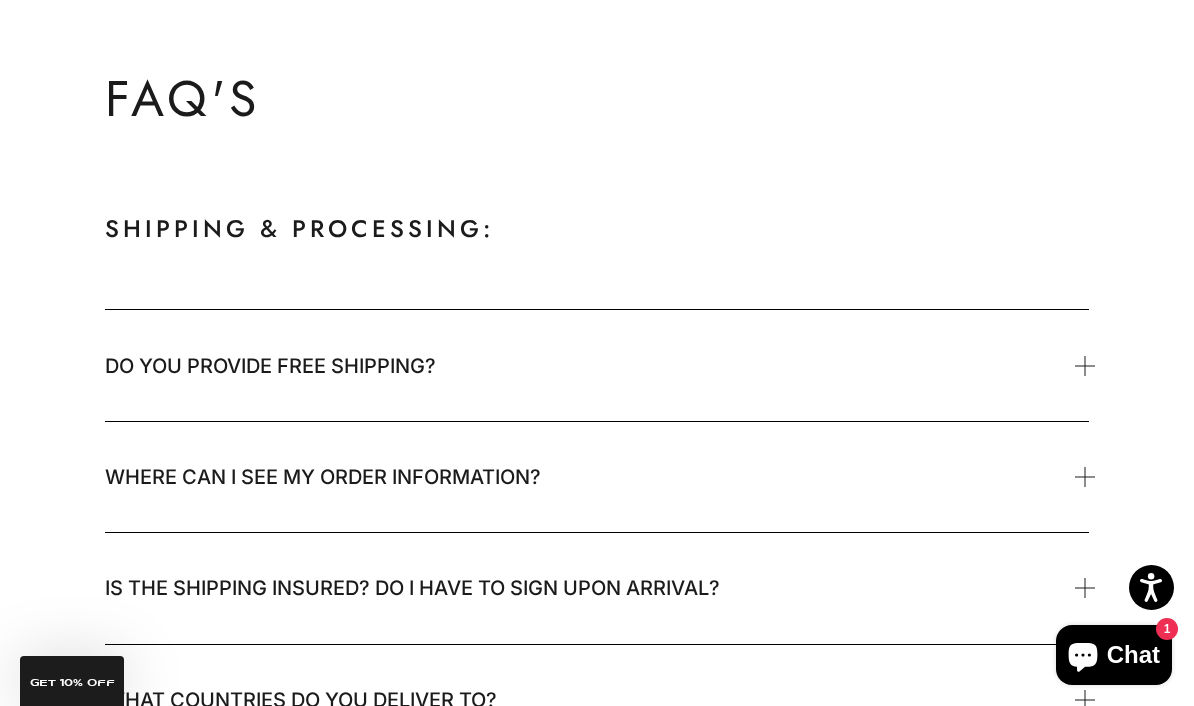 scroll, scrollTop: 0, scrollLeft: 0, axis: both 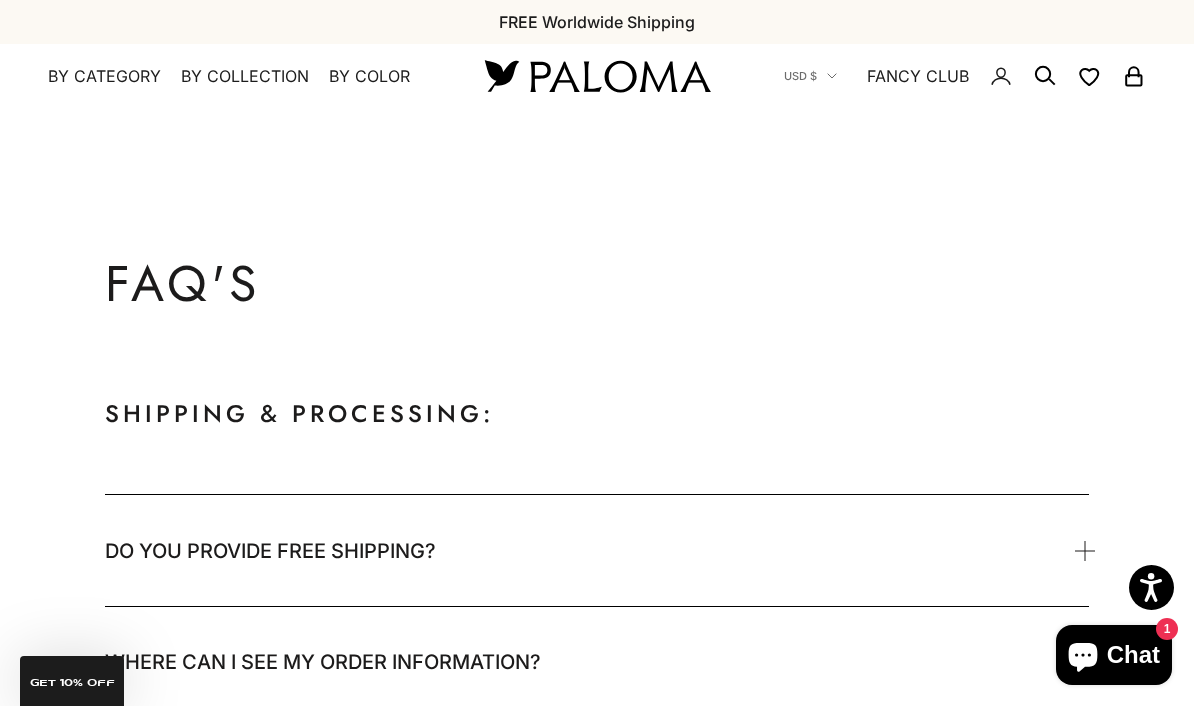 click on "Shipping & Processing:" at bounding box center (597, 414) 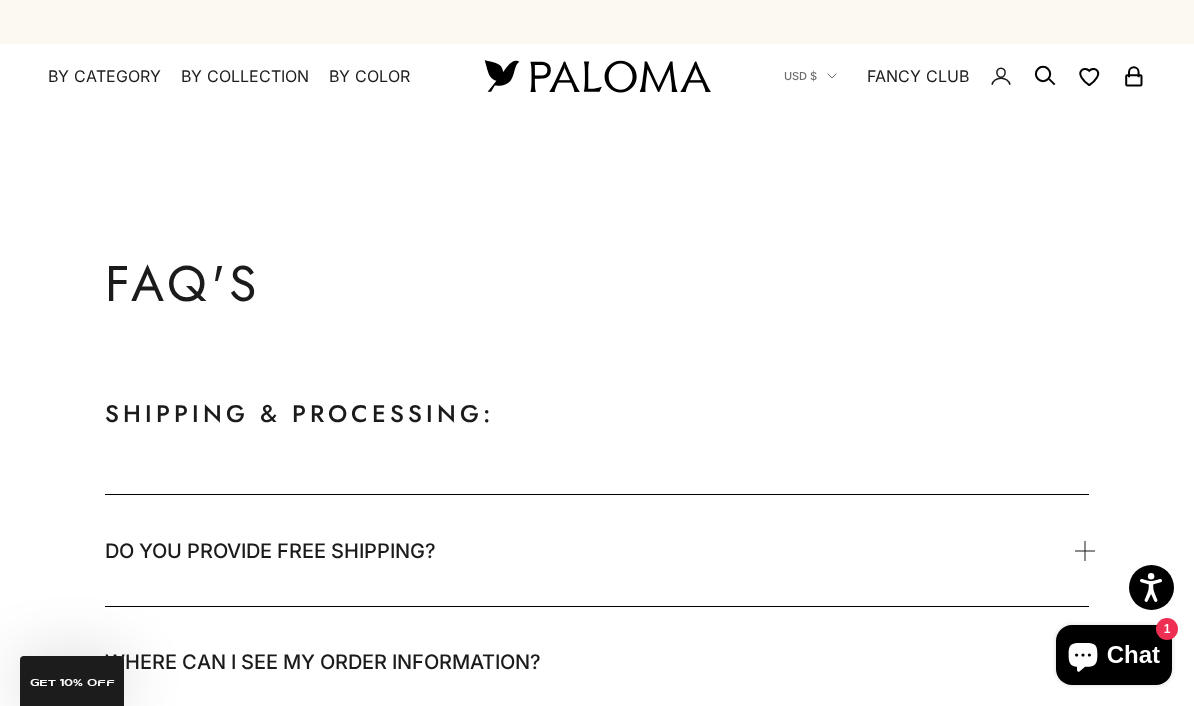 click on "Do you provide free shipping?" at bounding box center [597, 550] 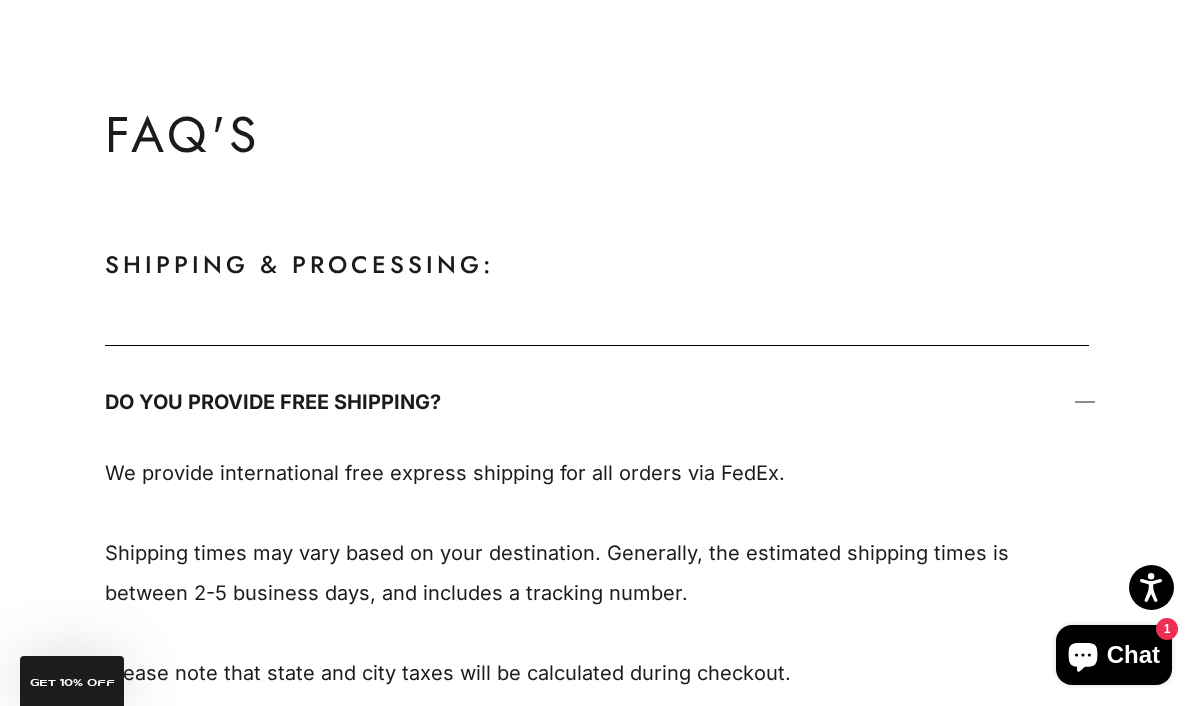 scroll, scrollTop: 182, scrollLeft: 0, axis: vertical 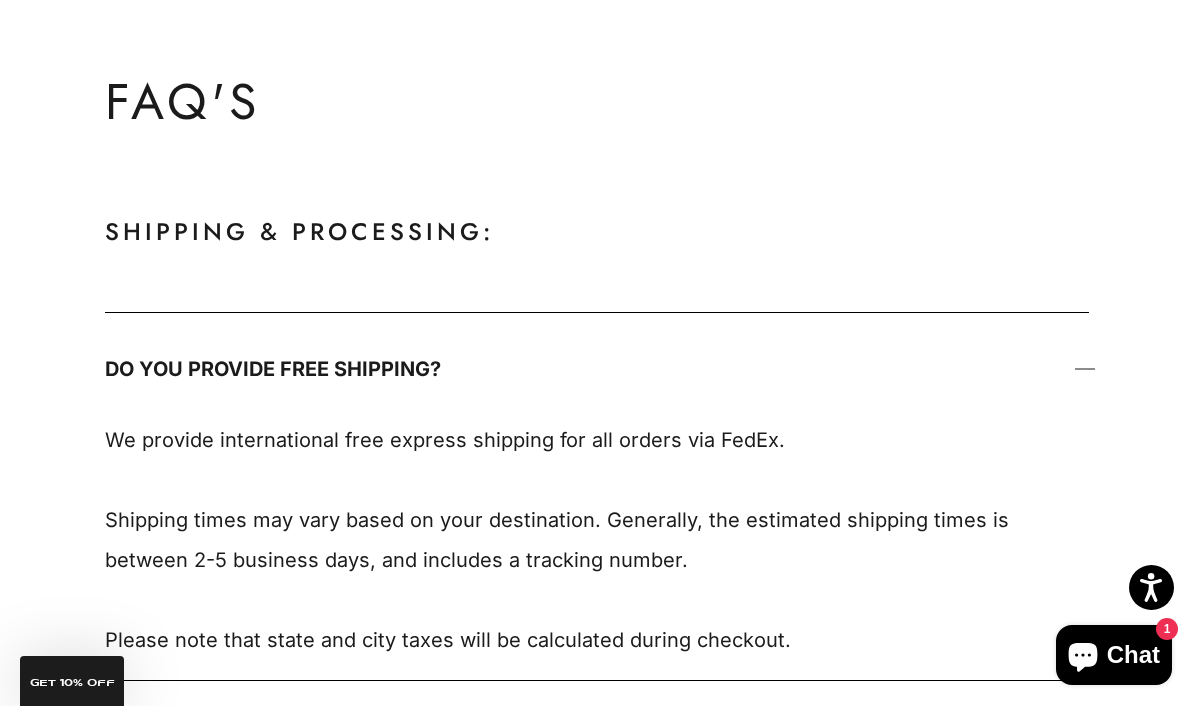 click on "Shipping & Processing:" at bounding box center (597, 232) 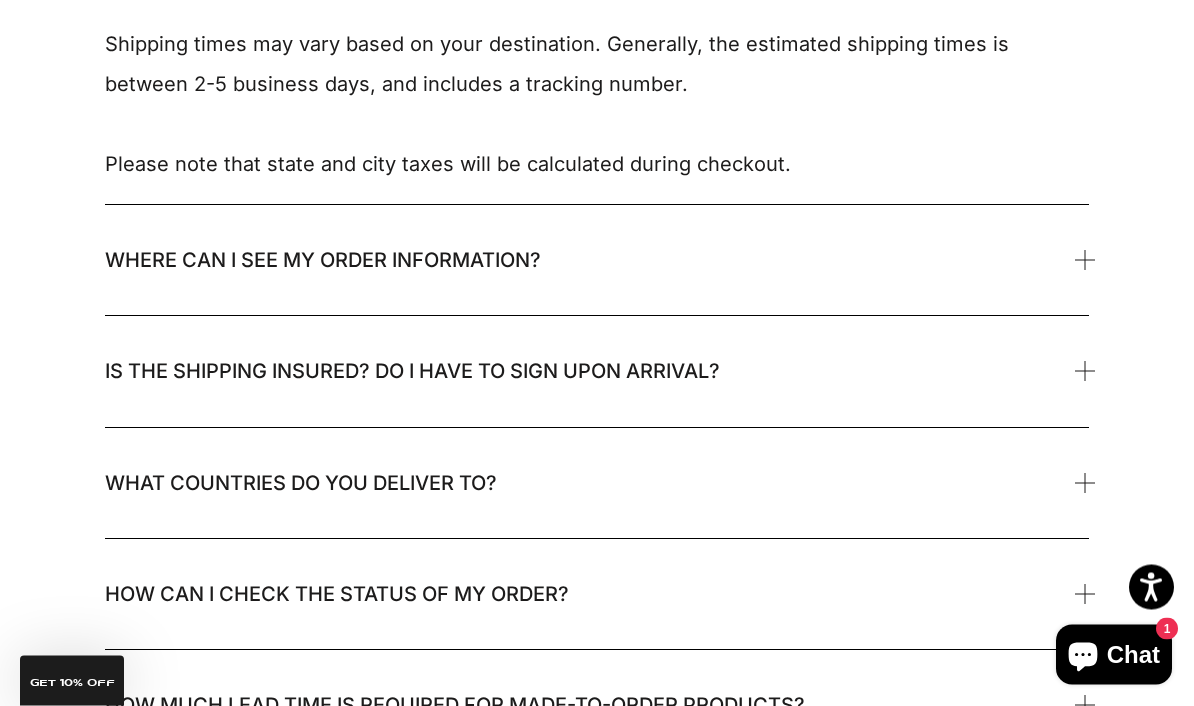 scroll, scrollTop: 659, scrollLeft: 0, axis: vertical 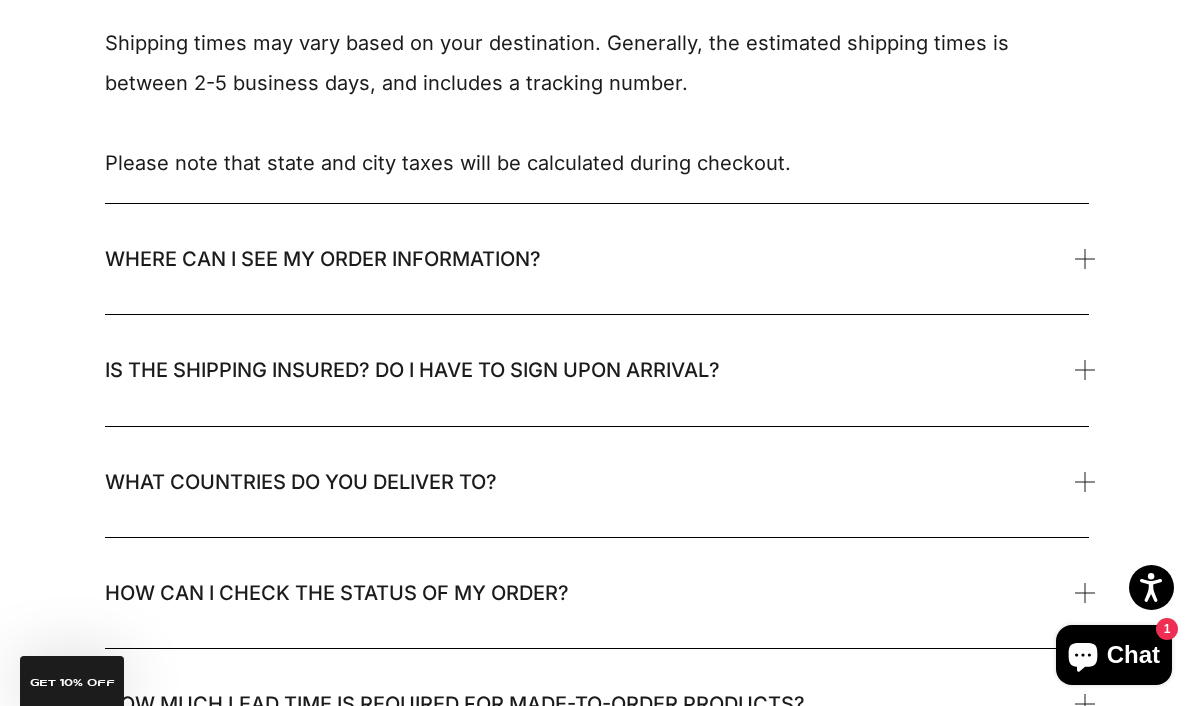 click on "Is the shipping insured? Do I have to sign upon arrival?" at bounding box center [412, 370] 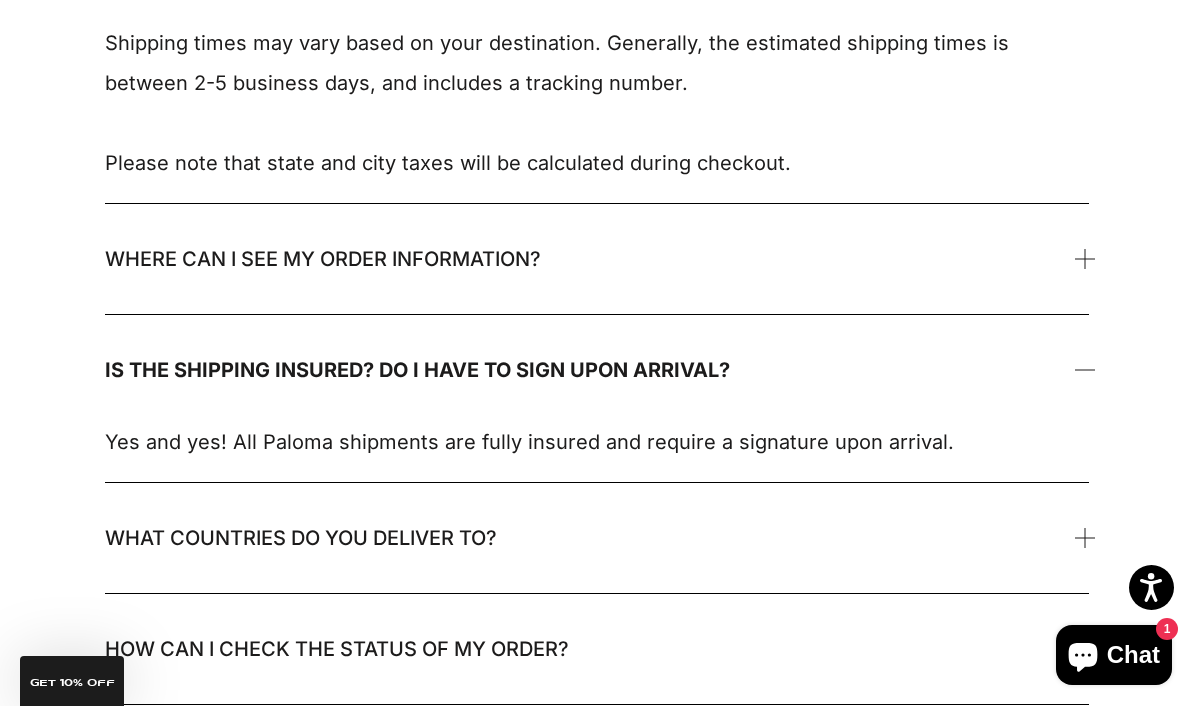 click on "What countries do you deliver to?" at bounding box center (301, 538) 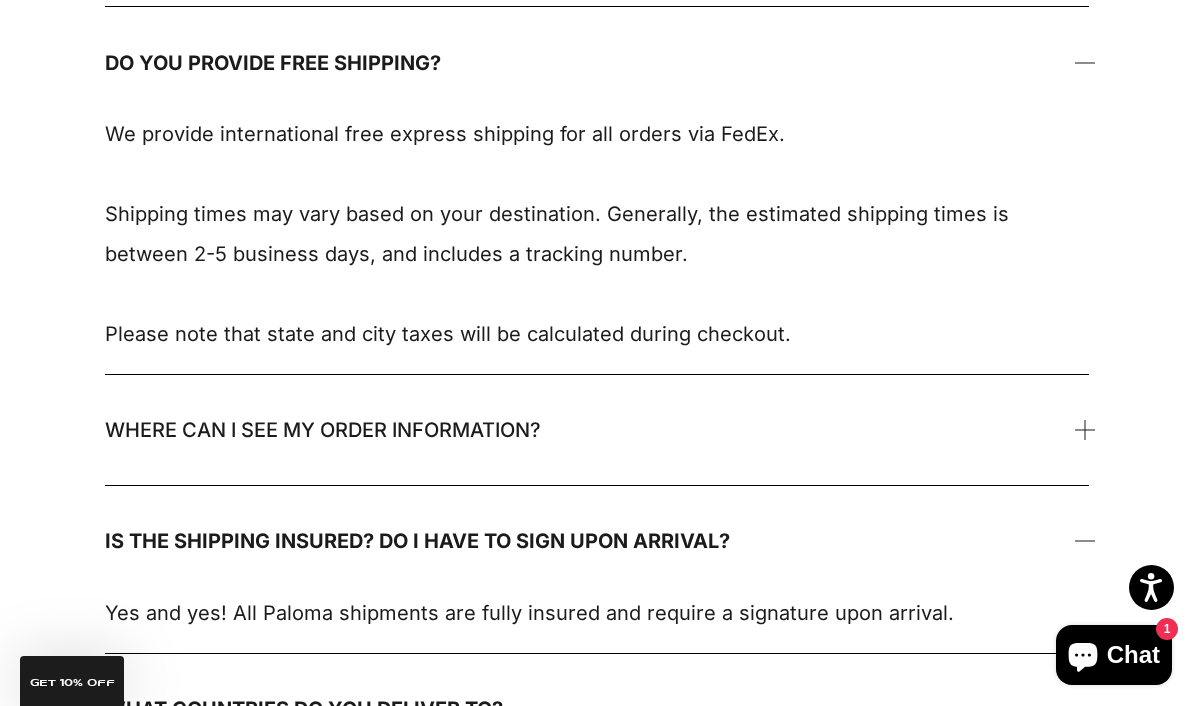 scroll, scrollTop: 0, scrollLeft: 0, axis: both 